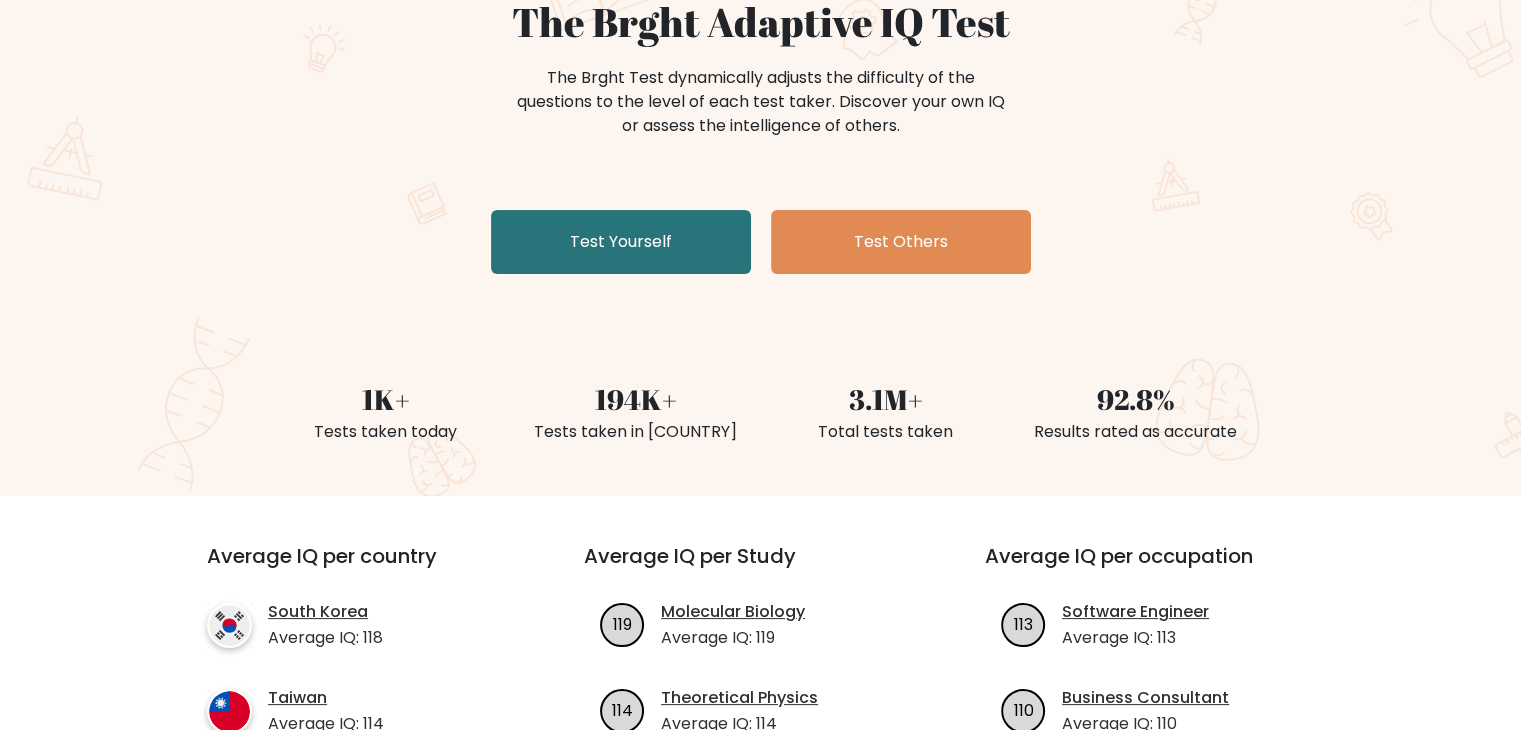 scroll, scrollTop: 200, scrollLeft: 0, axis: vertical 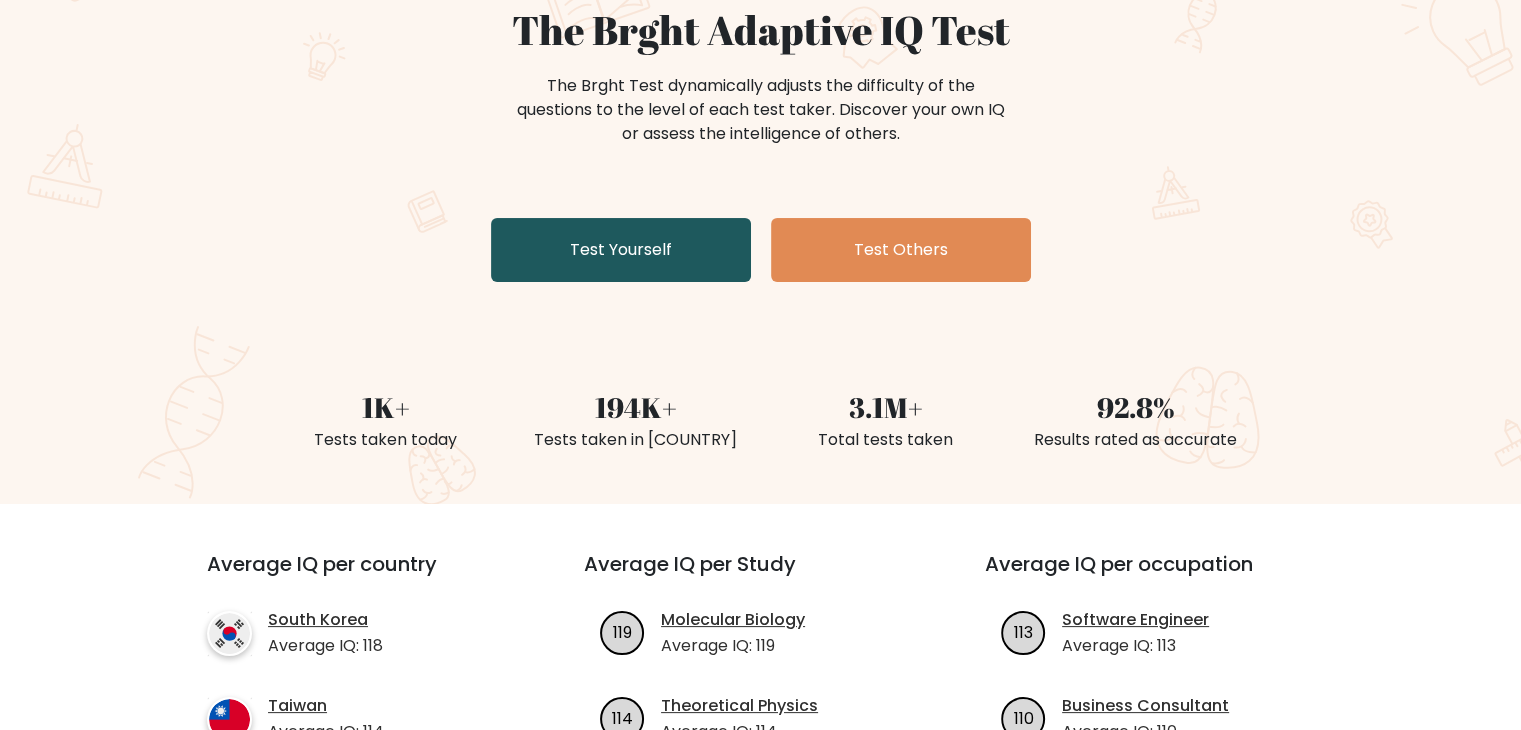 click on "Test Yourself" at bounding box center [621, 250] 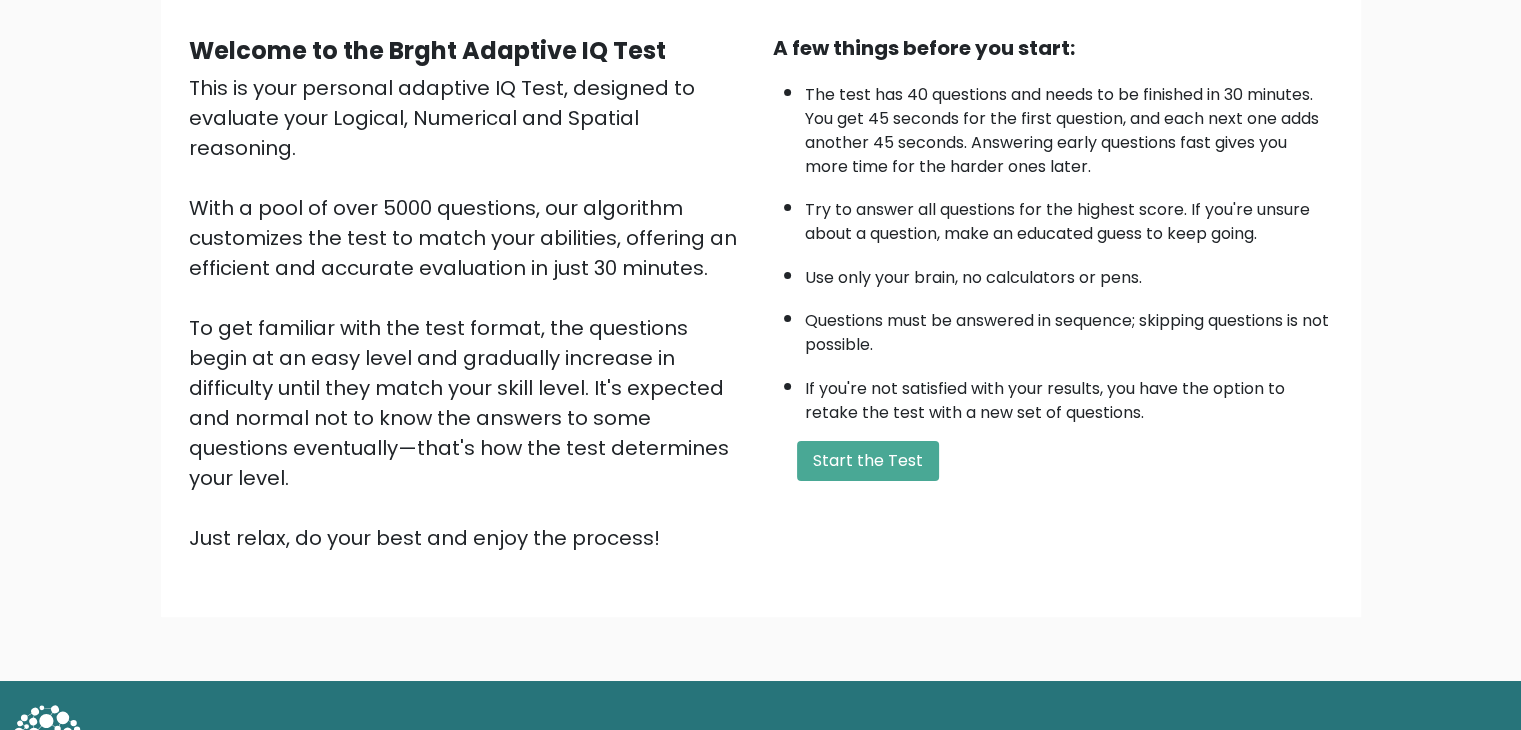 scroll, scrollTop: 186, scrollLeft: 0, axis: vertical 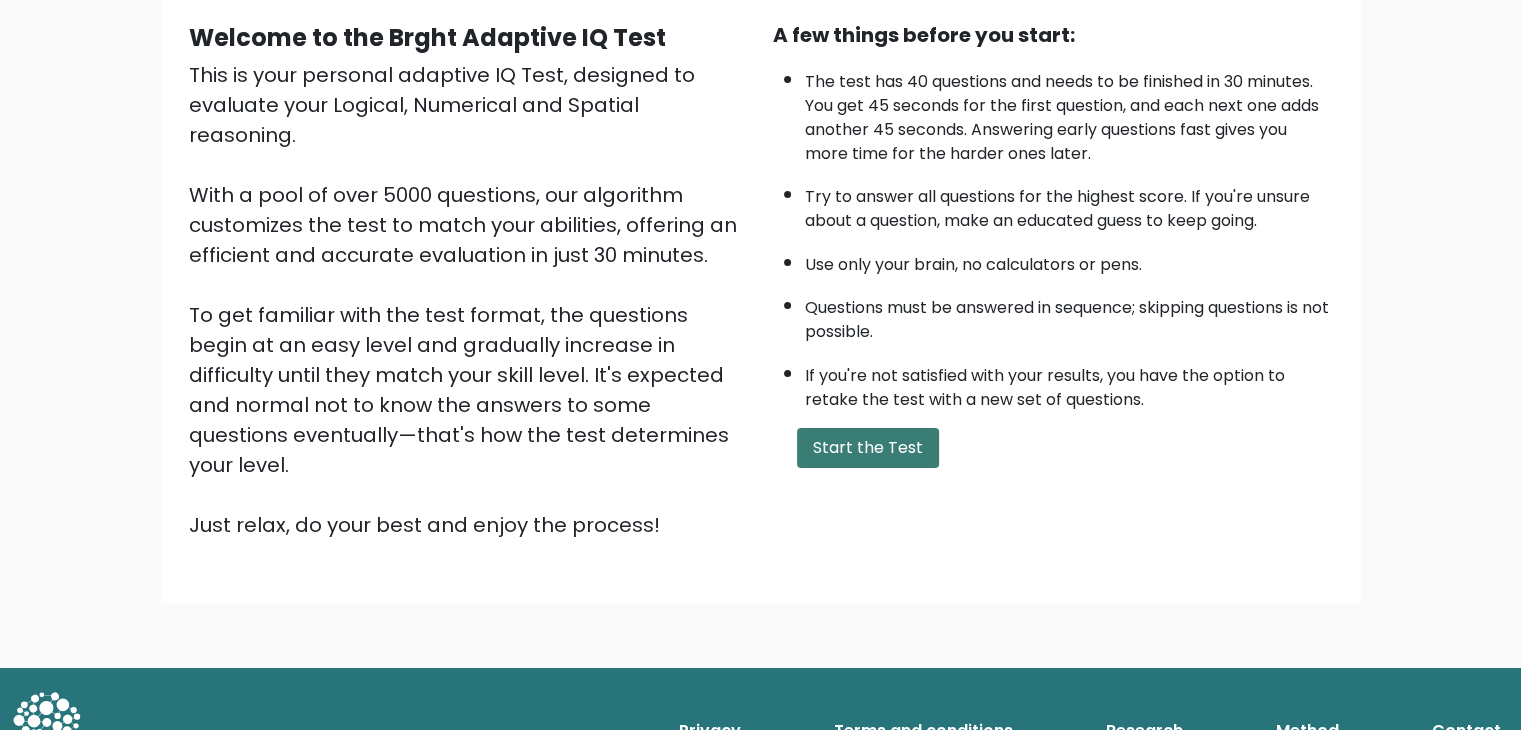 click on "Start the Test" at bounding box center [868, 448] 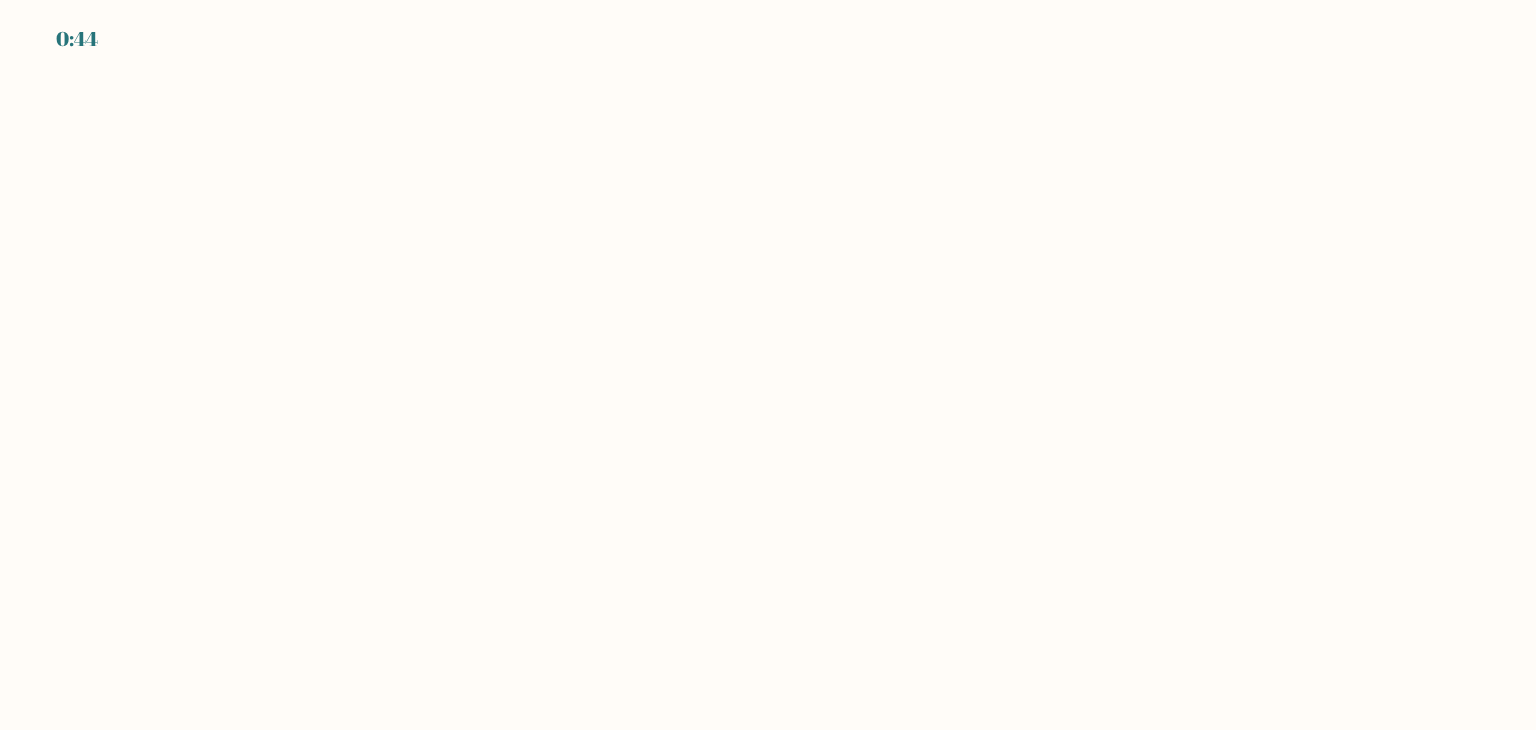 scroll, scrollTop: 0, scrollLeft: 0, axis: both 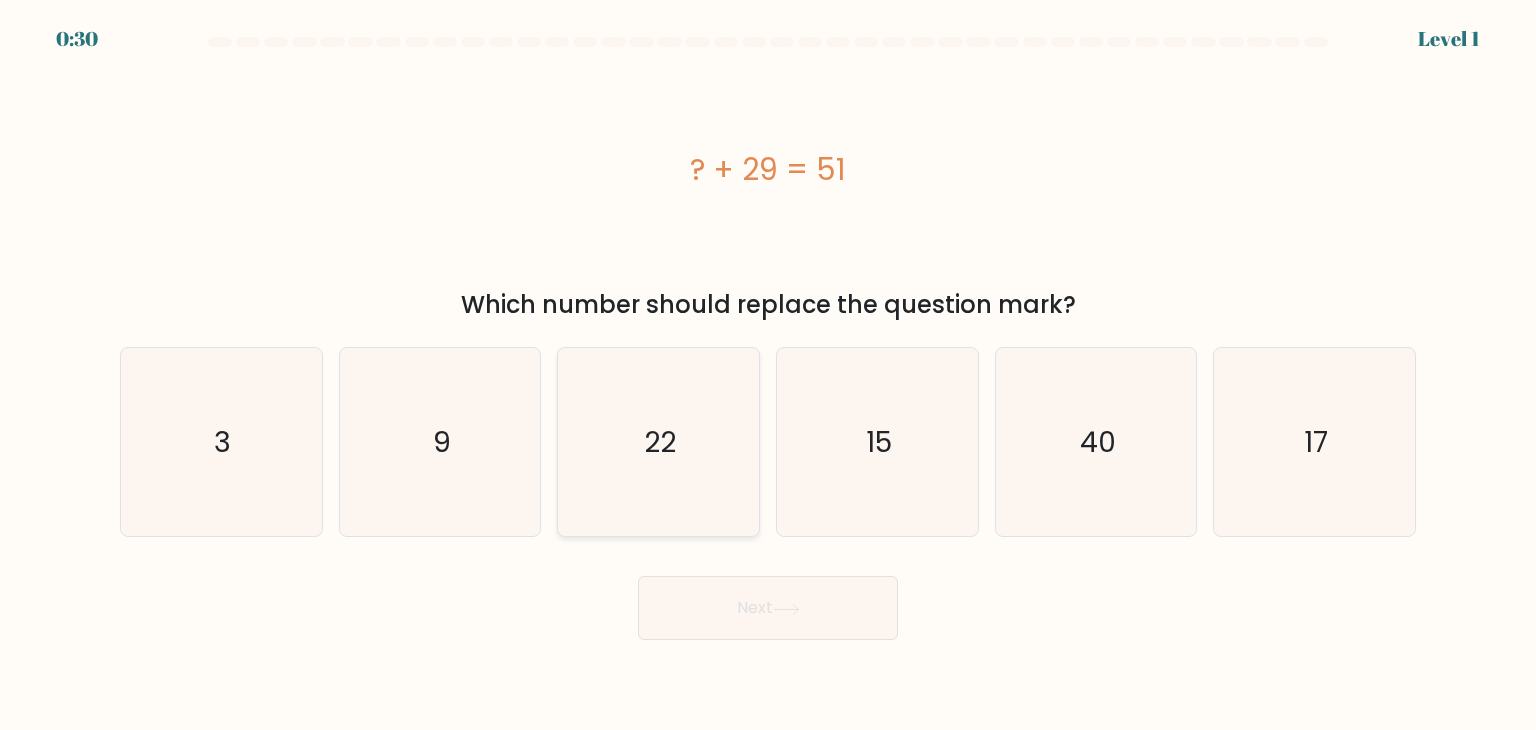 click on "22" at bounding box center (658, 442) 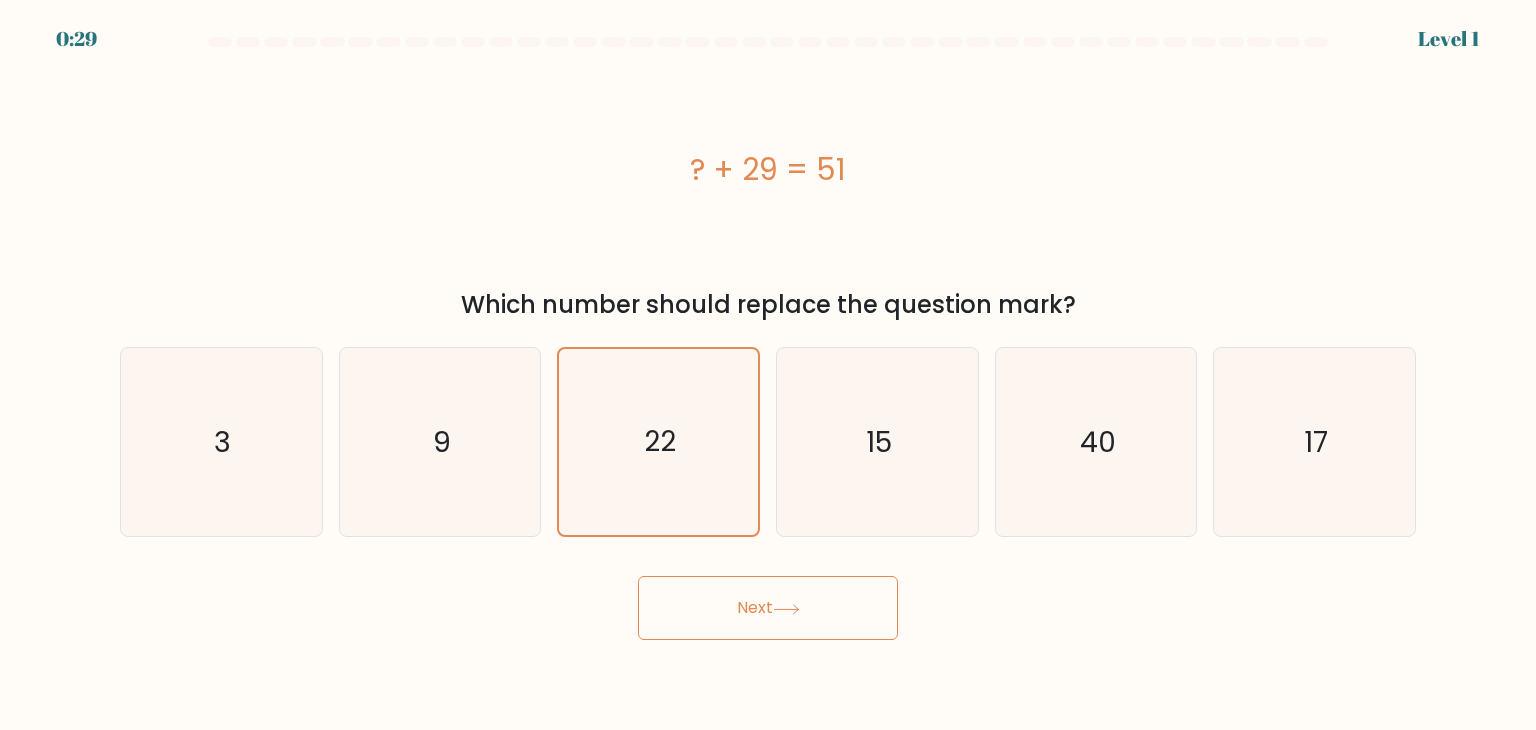 click on "Next" at bounding box center [768, 608] 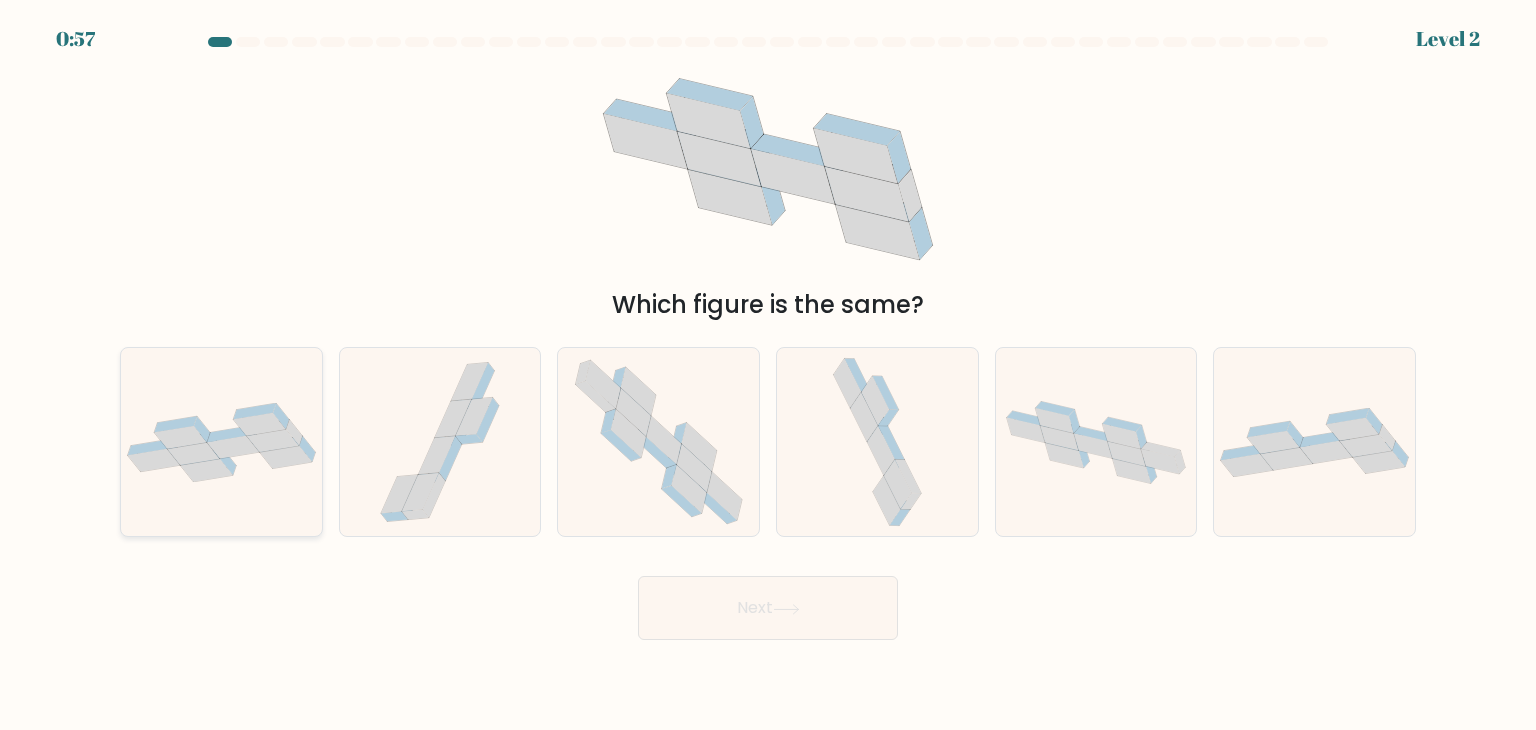 click at bounding box center (221, 442) 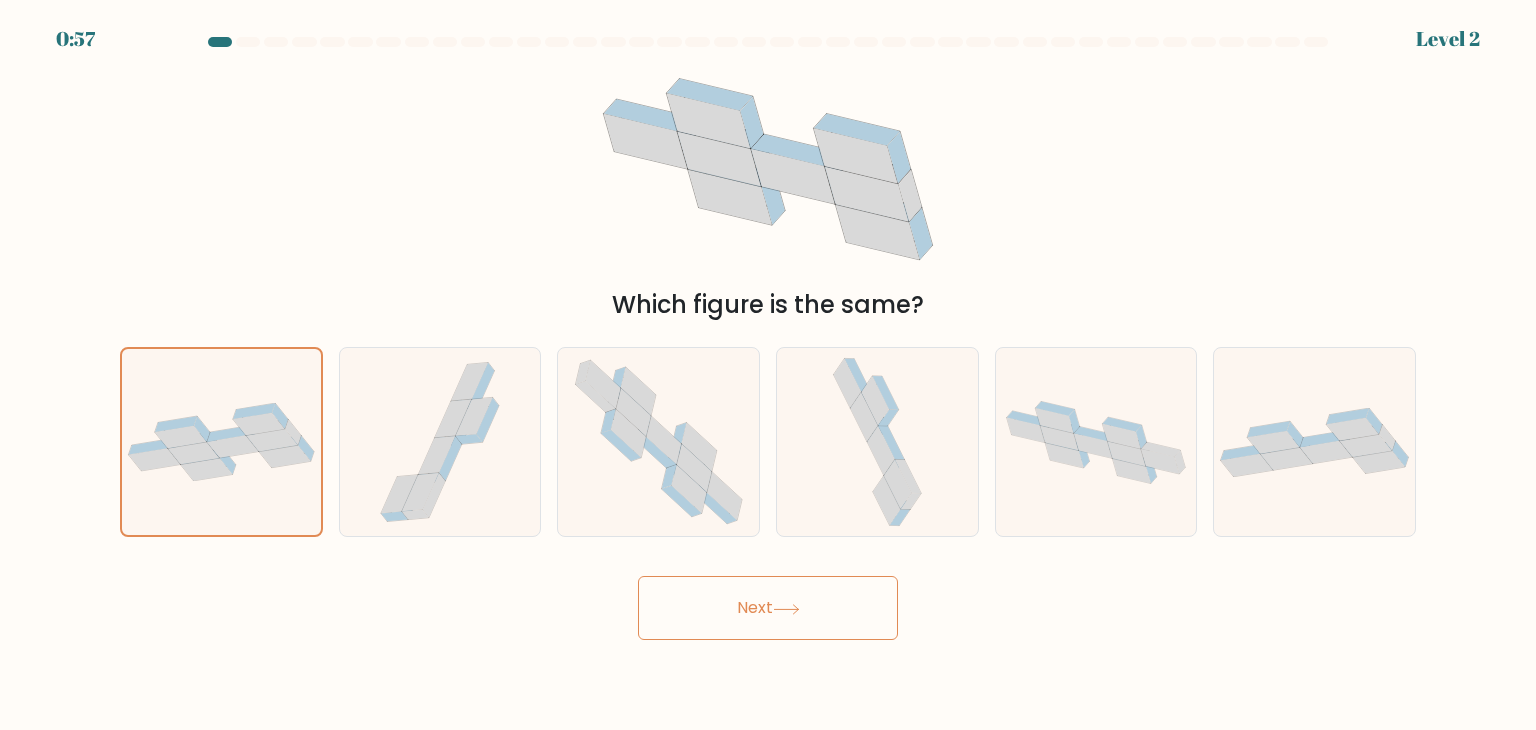 click on "Next" at bounding box center [768, 608] 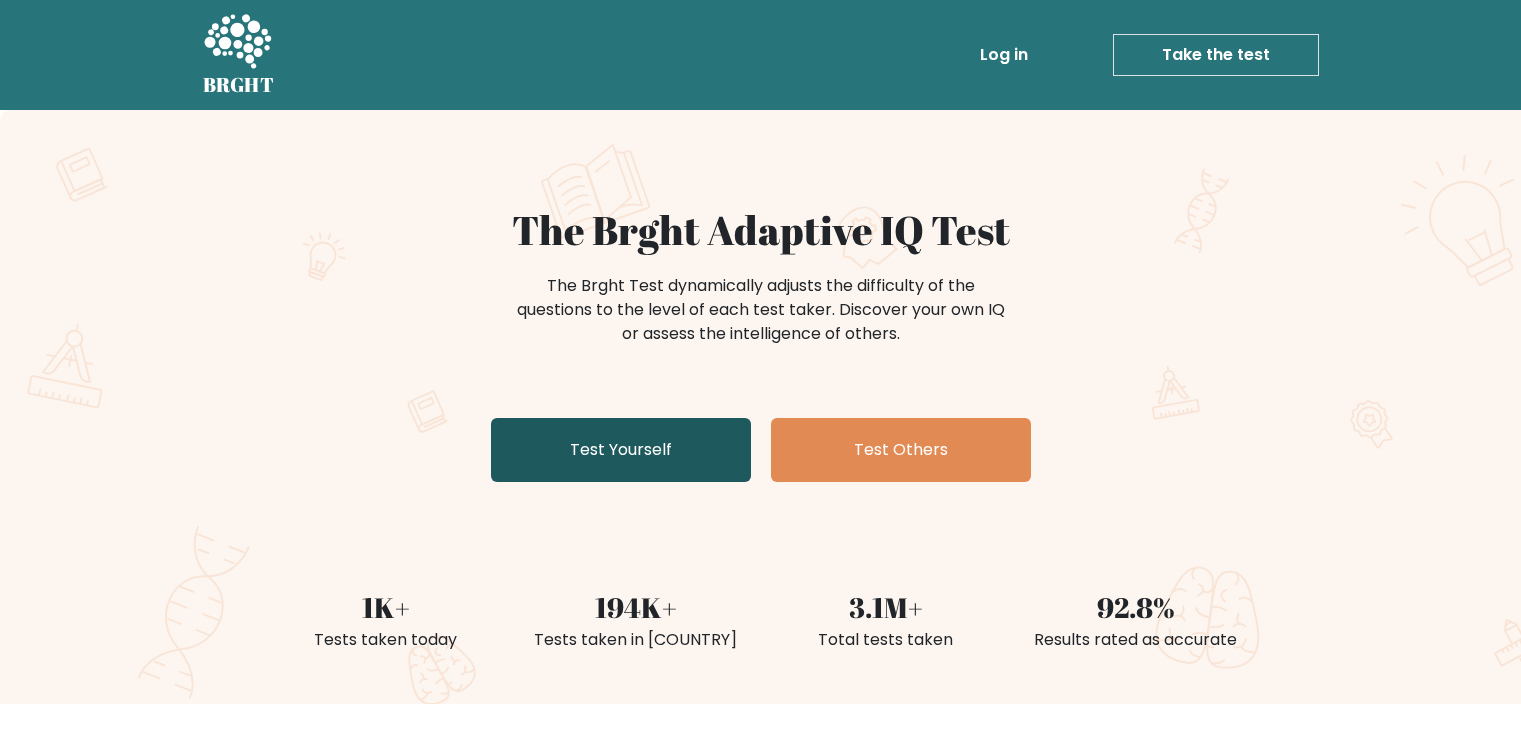 scroll, scrollTop: 0, scrollLeft: 0, axis: both 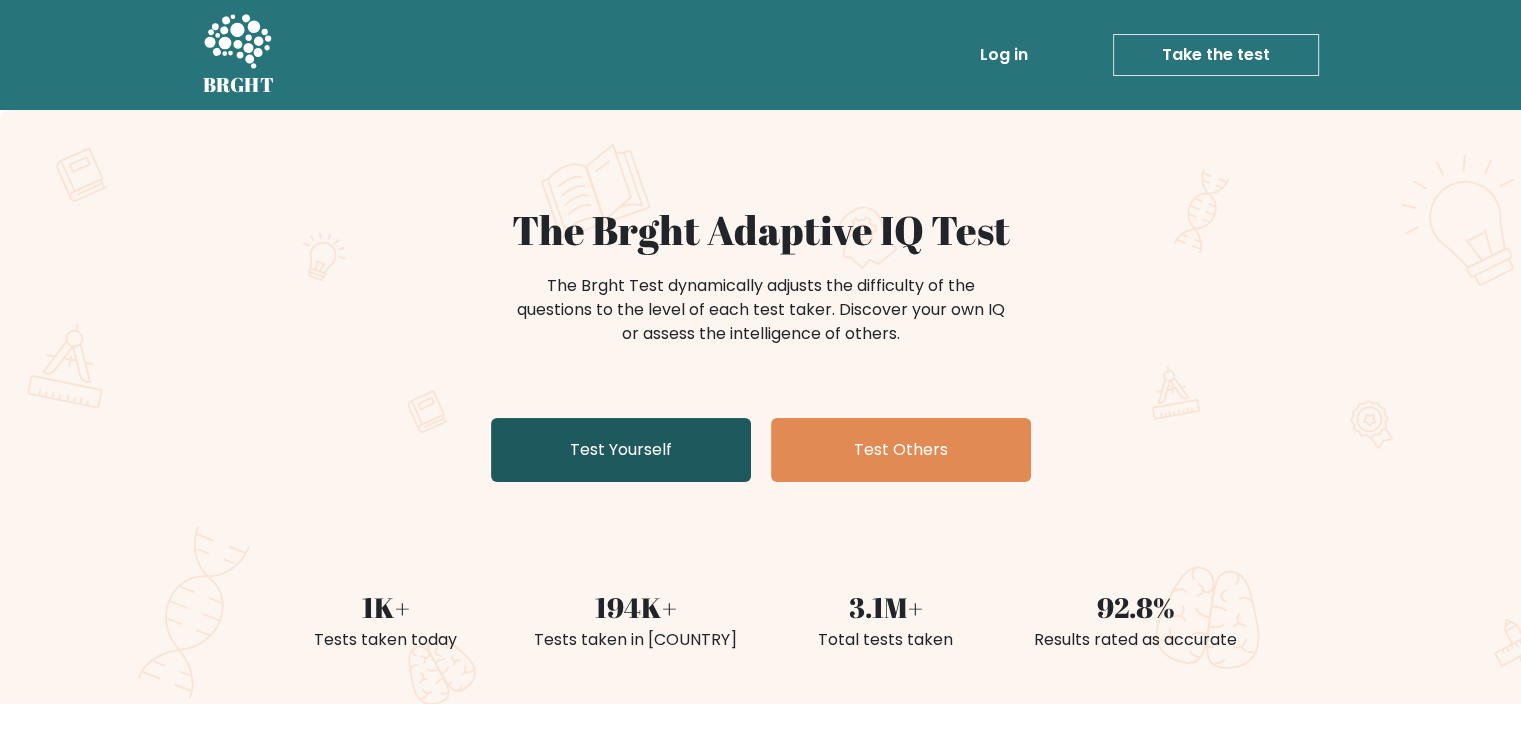 click on "Test Yourself" at bounding box center (621, 450) 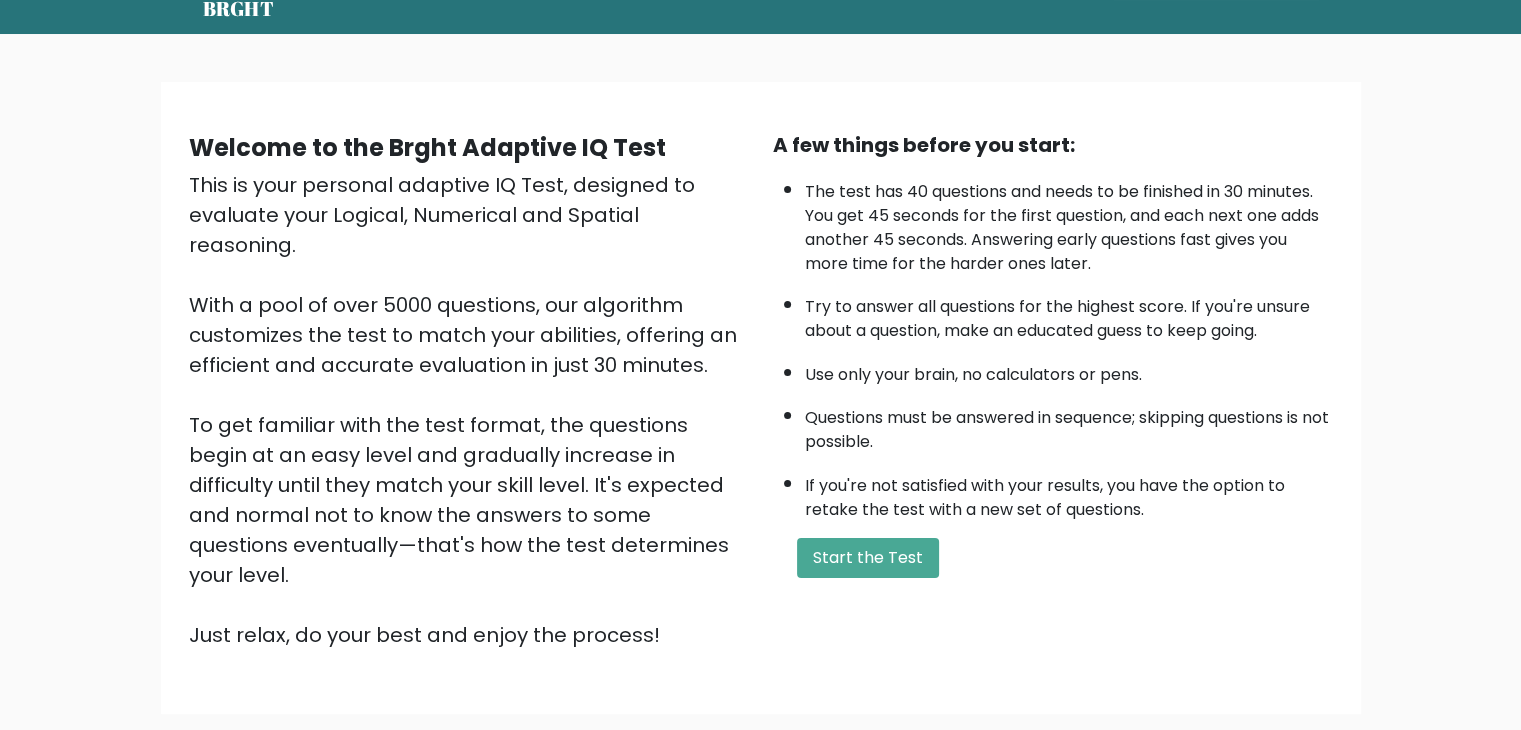 scroll, scrollTop: 186, scrollLeft: 0, axis: vertical 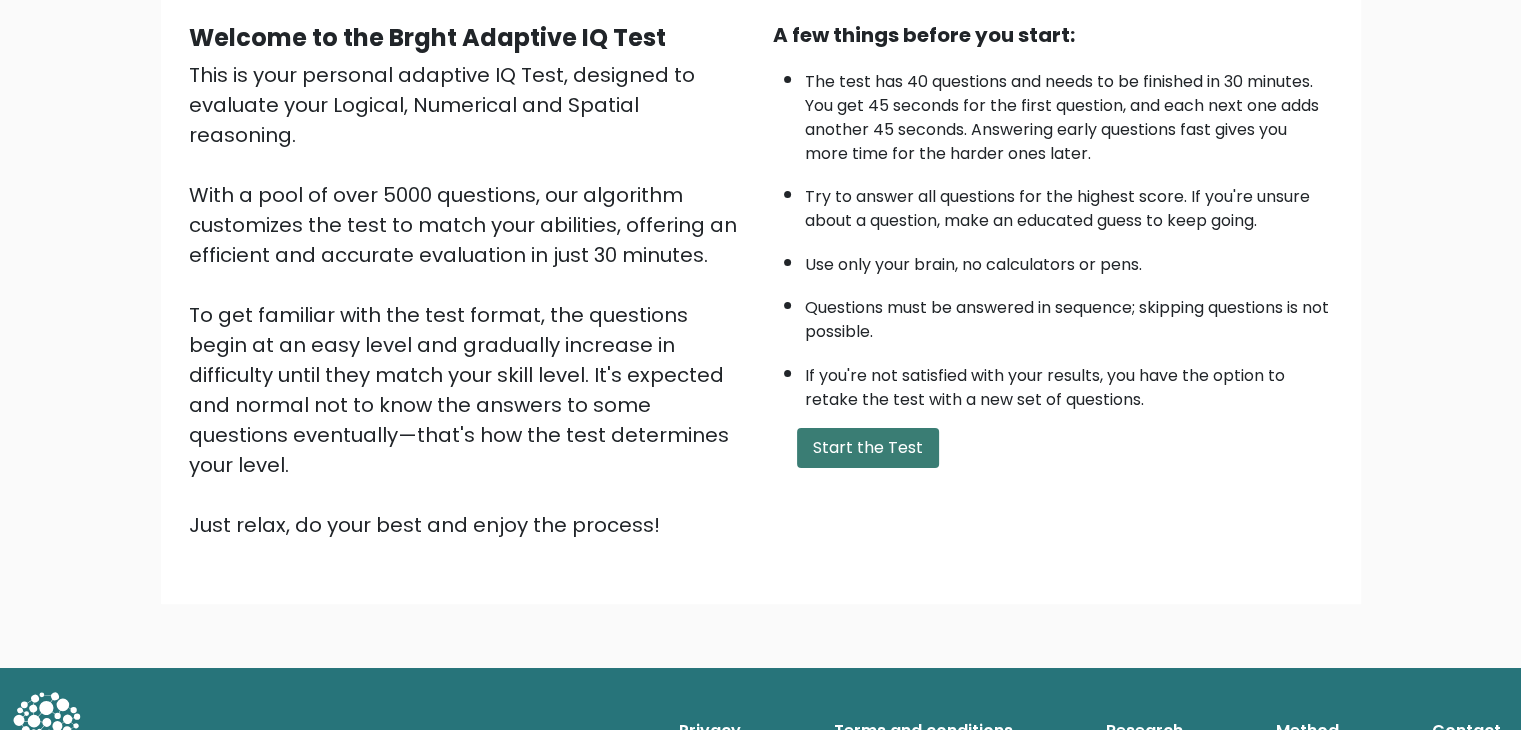 click on "Start the Test" at bounding box center (868, 448) 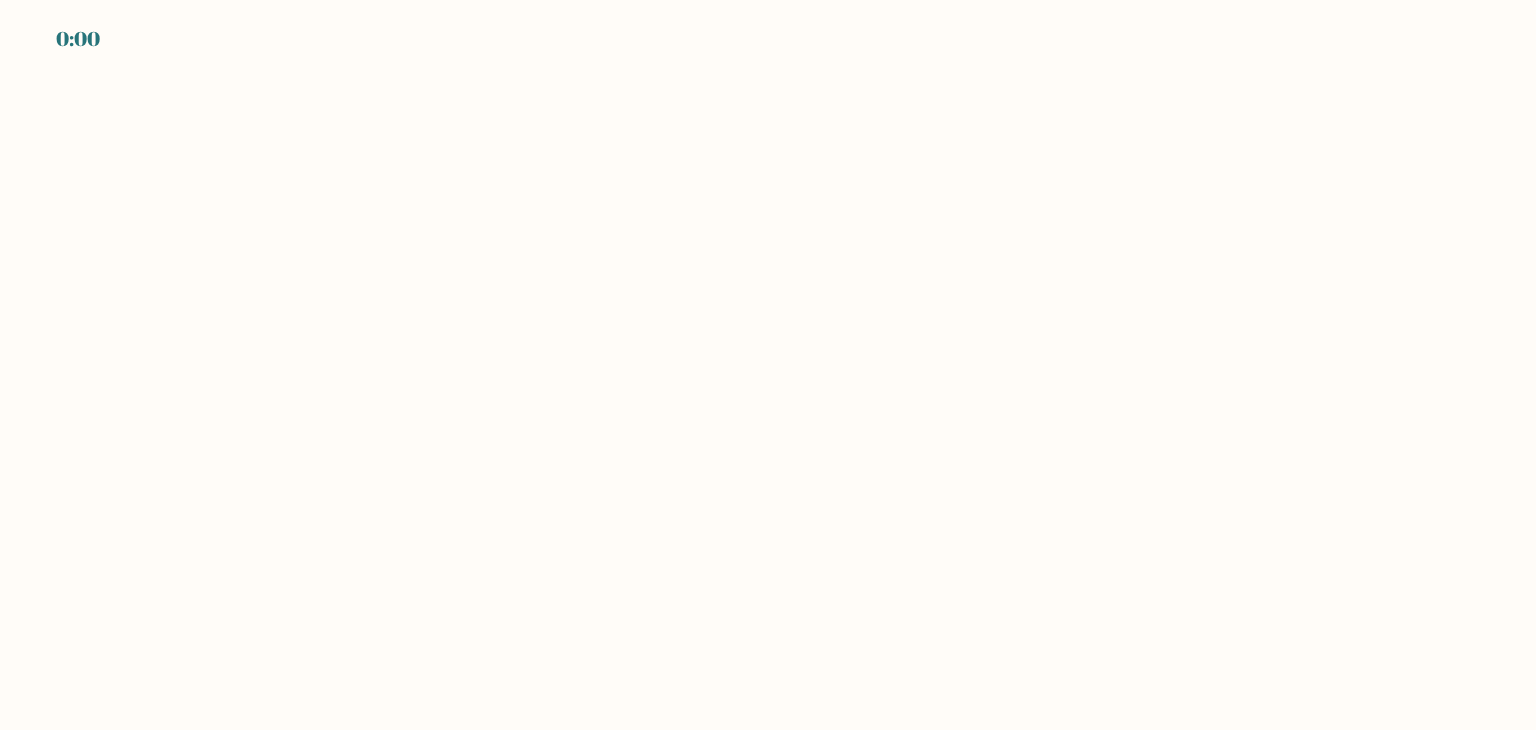 scroll, scrollTop: 0, scrollLeft: 0, axis: both 